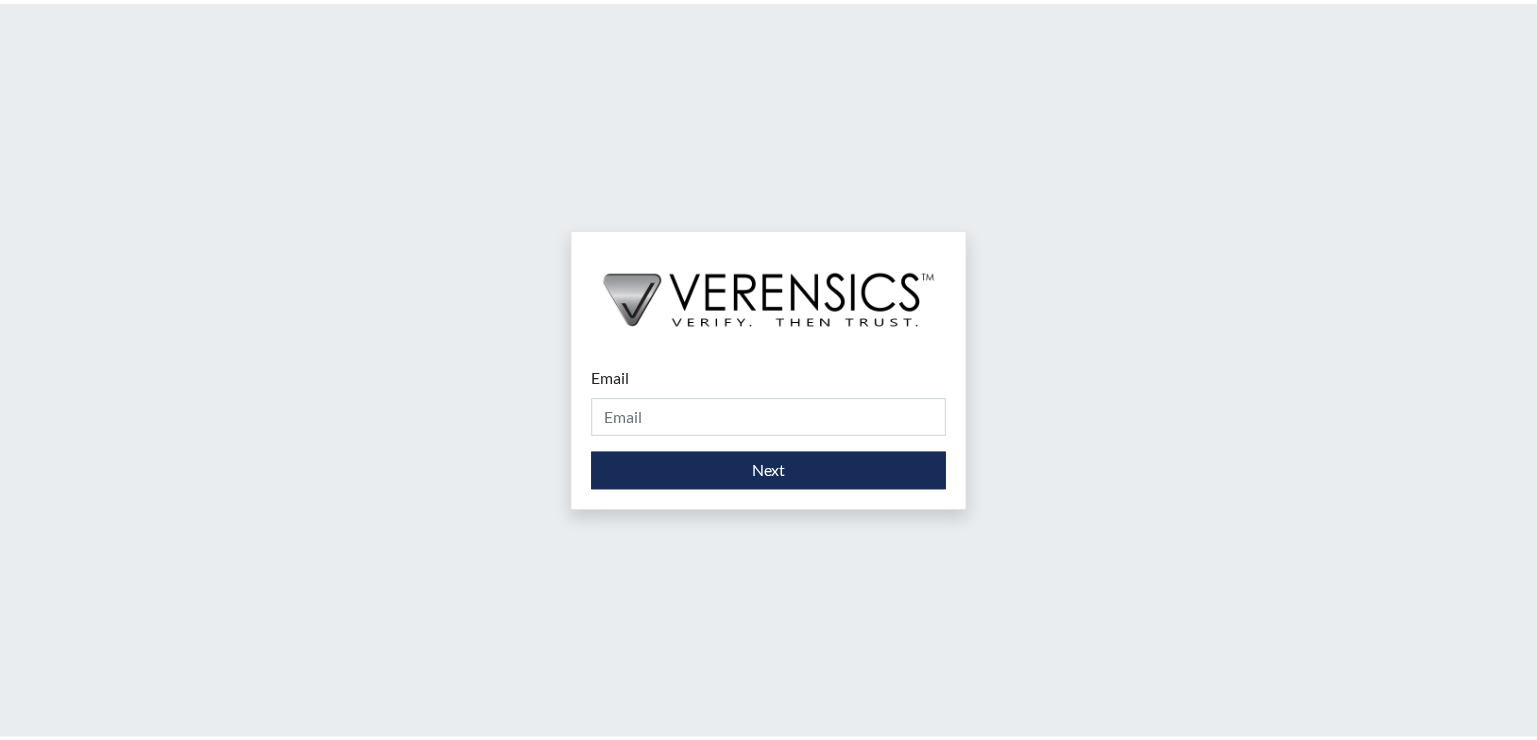 scroll, scrollTop: 0, scrollLeft: 0, axis: both 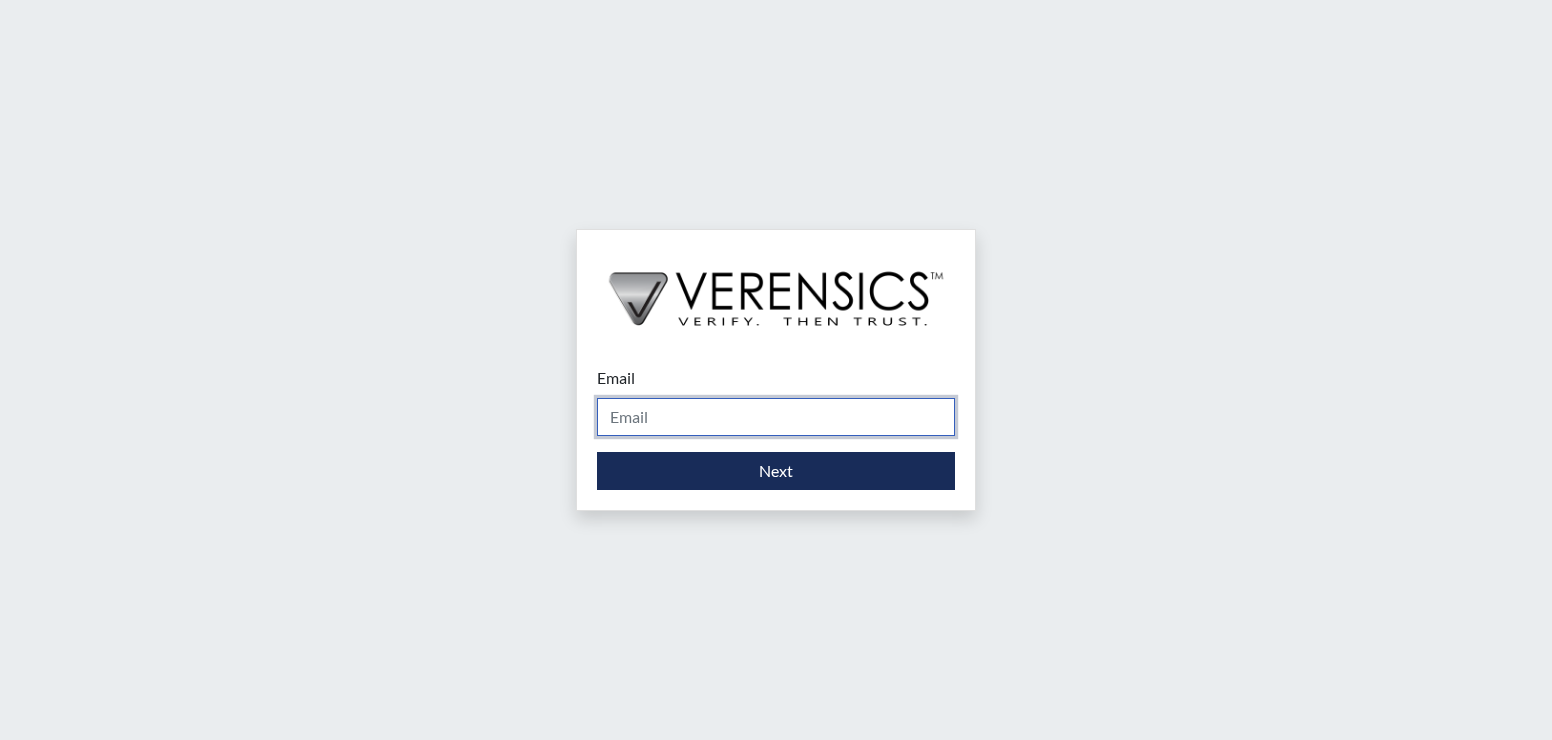 click on "Email" at bounding box center (776, 417) 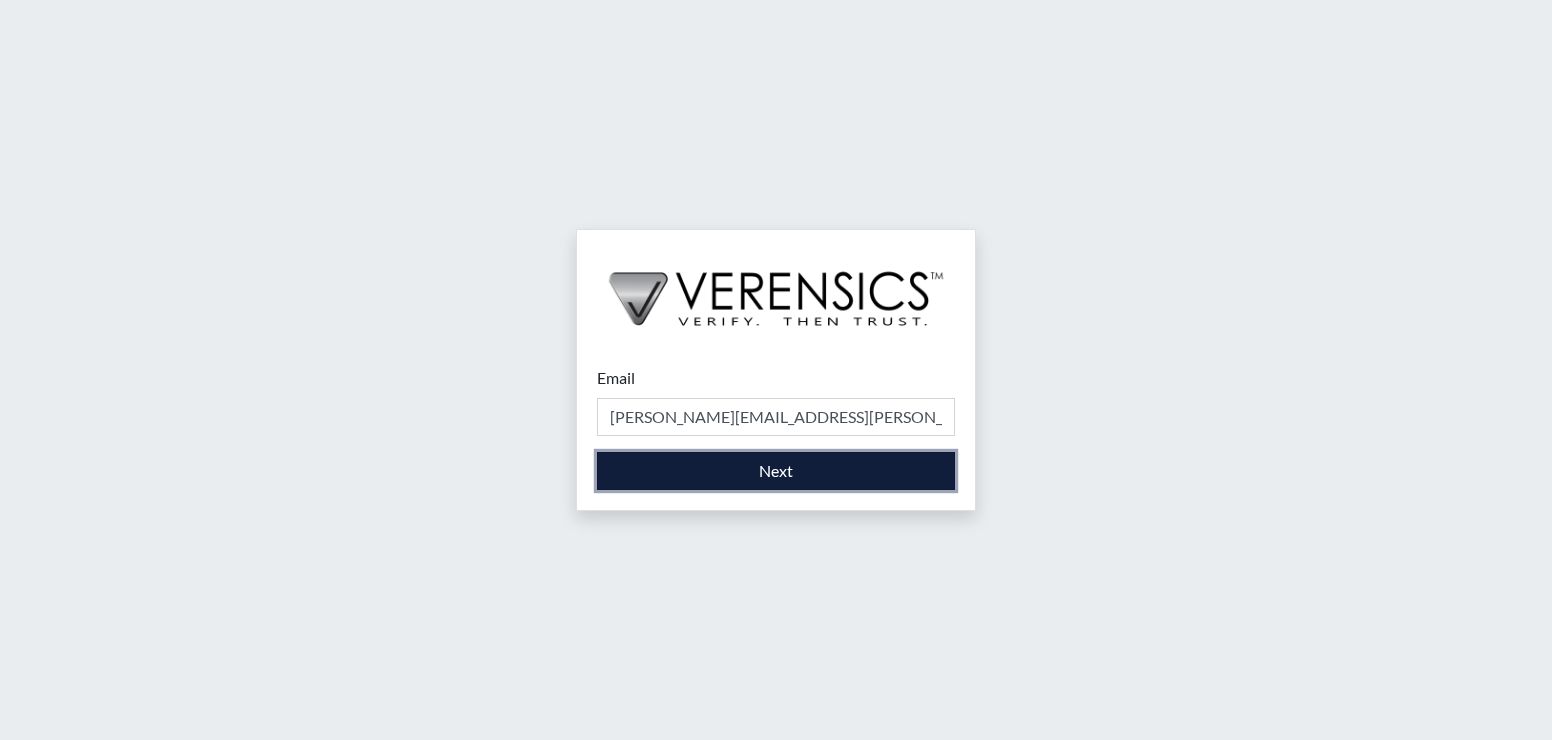 click on "Next" at bounding box center [776, 471] 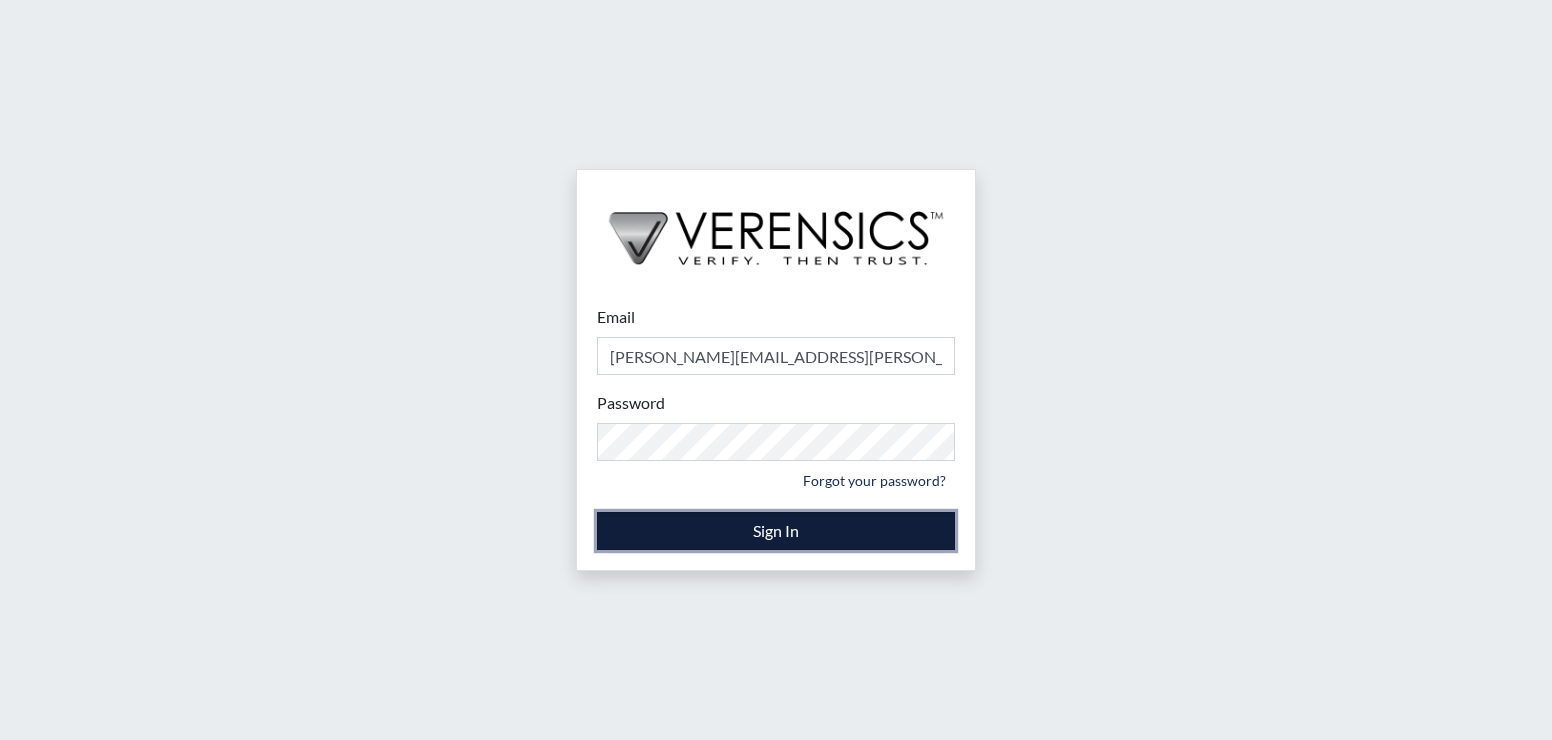 click on "Sign In" at bounding box center [776, 531] 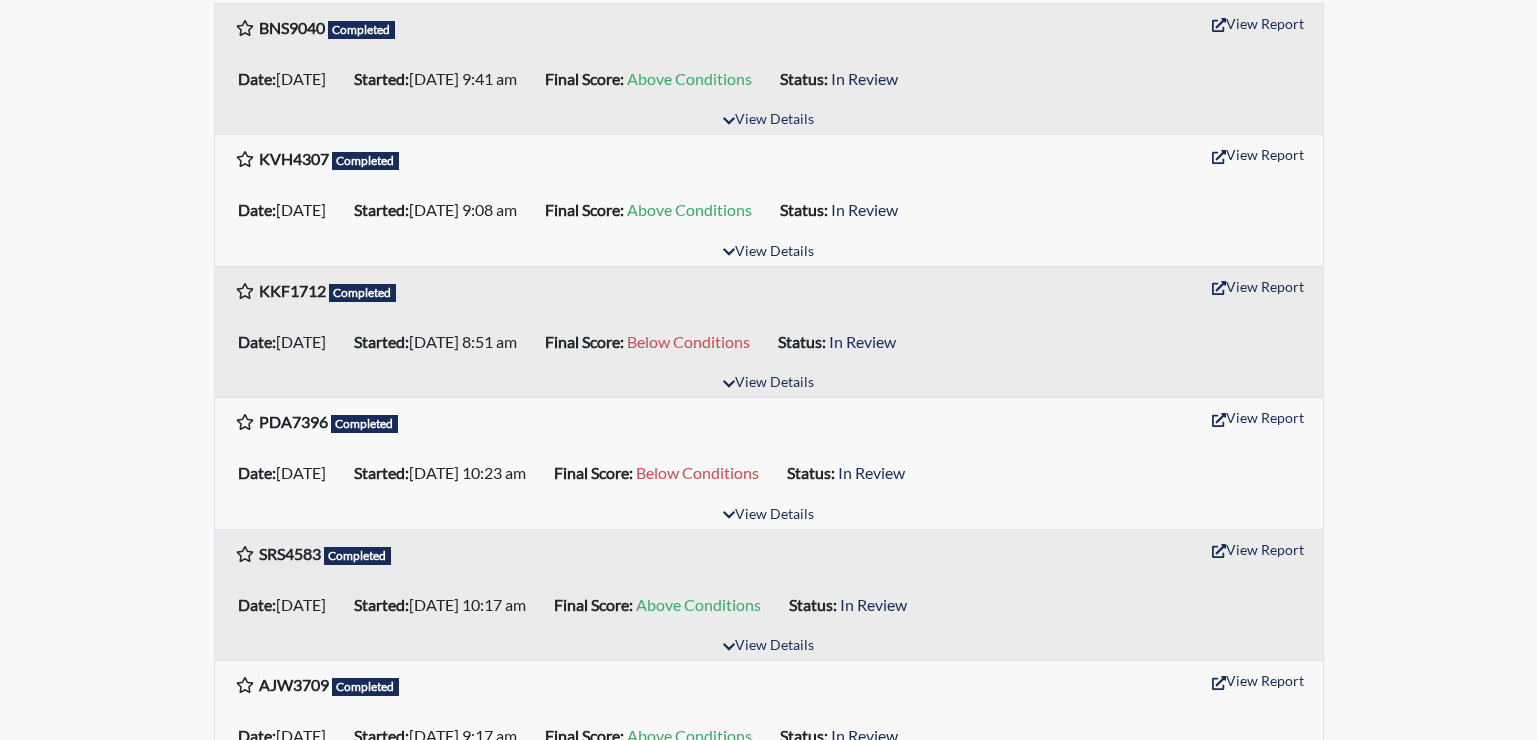 scroll, scrollTop: 384, scrollLeft: 0, axis: vertical 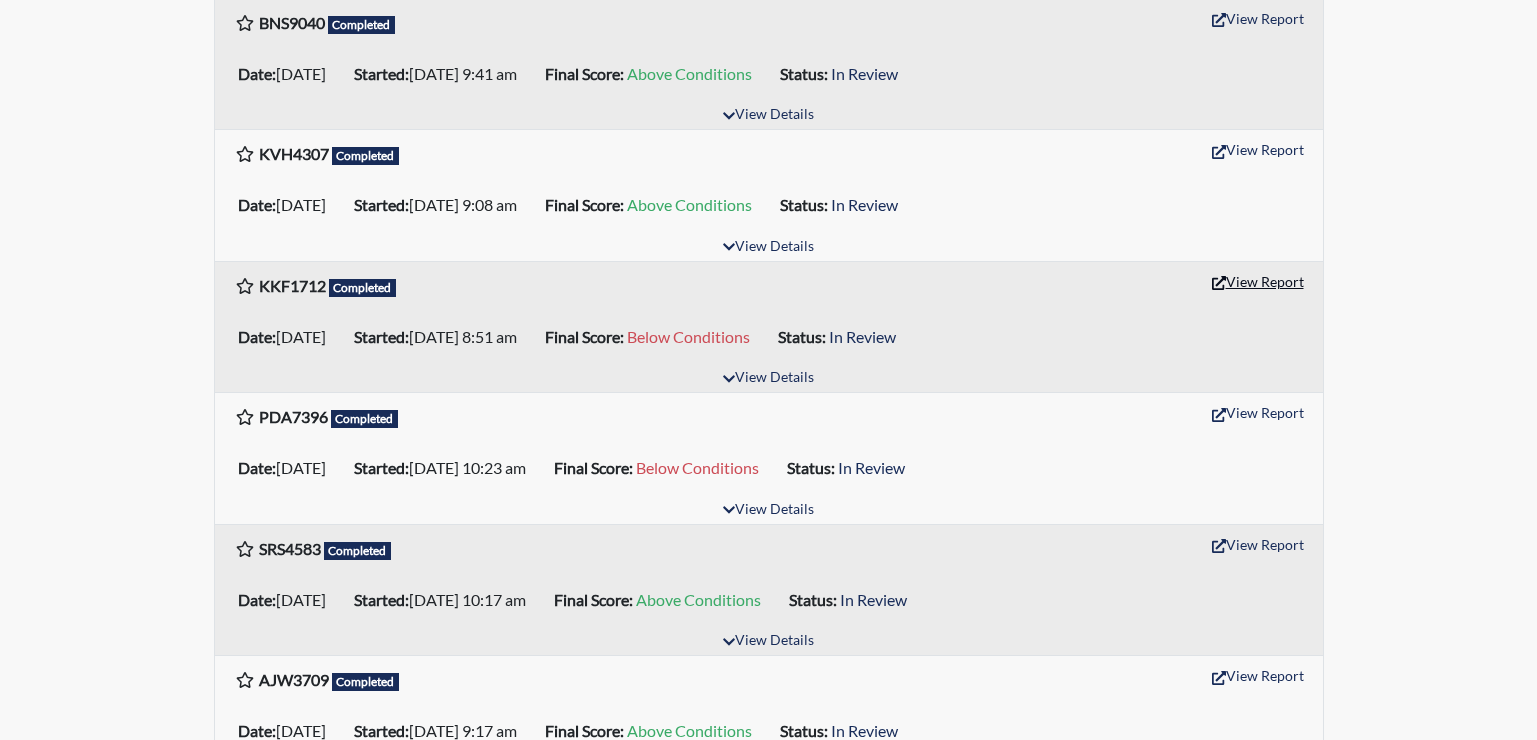 click on "View Report" at bounding box center (1258, 281) 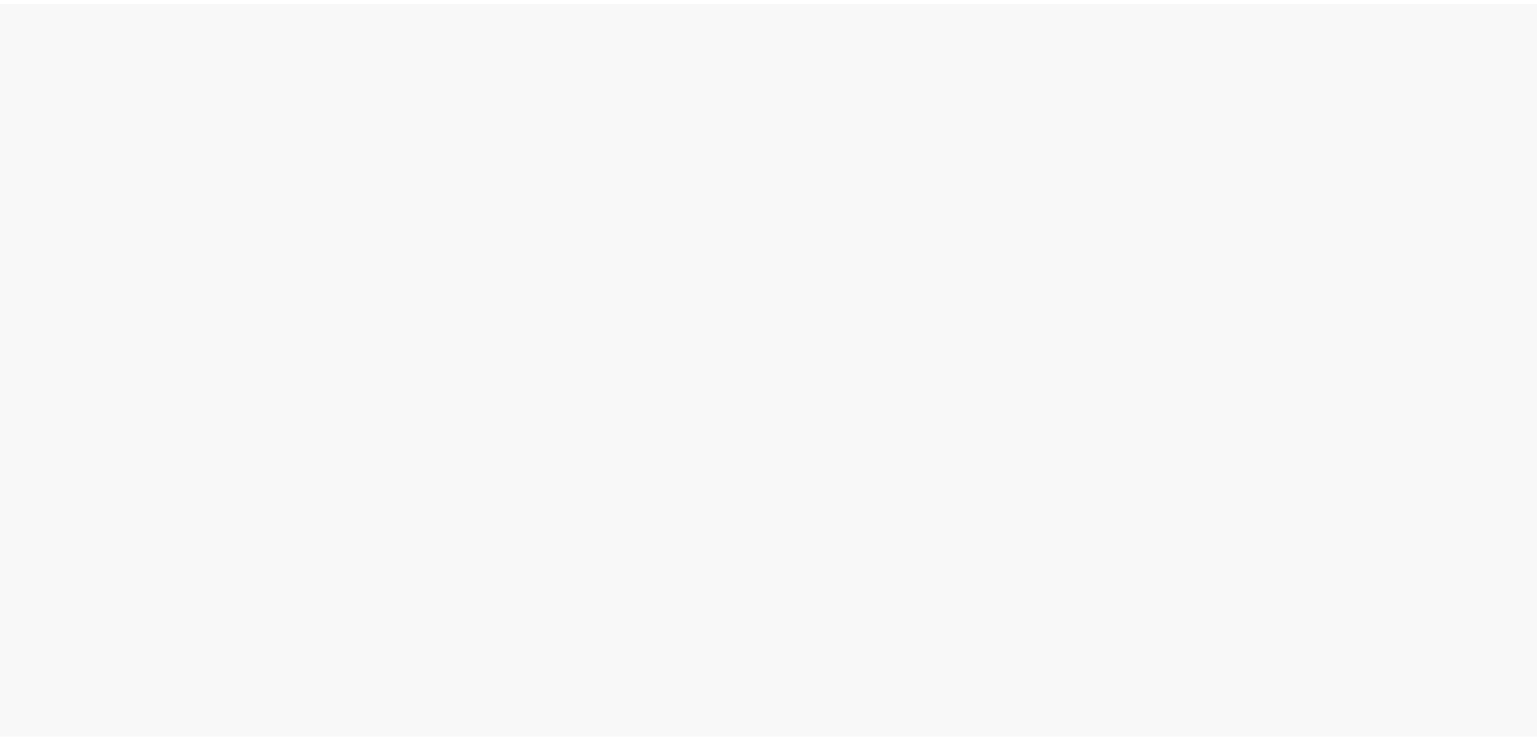 scroll, scrollTop: 0, scrollLeft: 0, axis: both 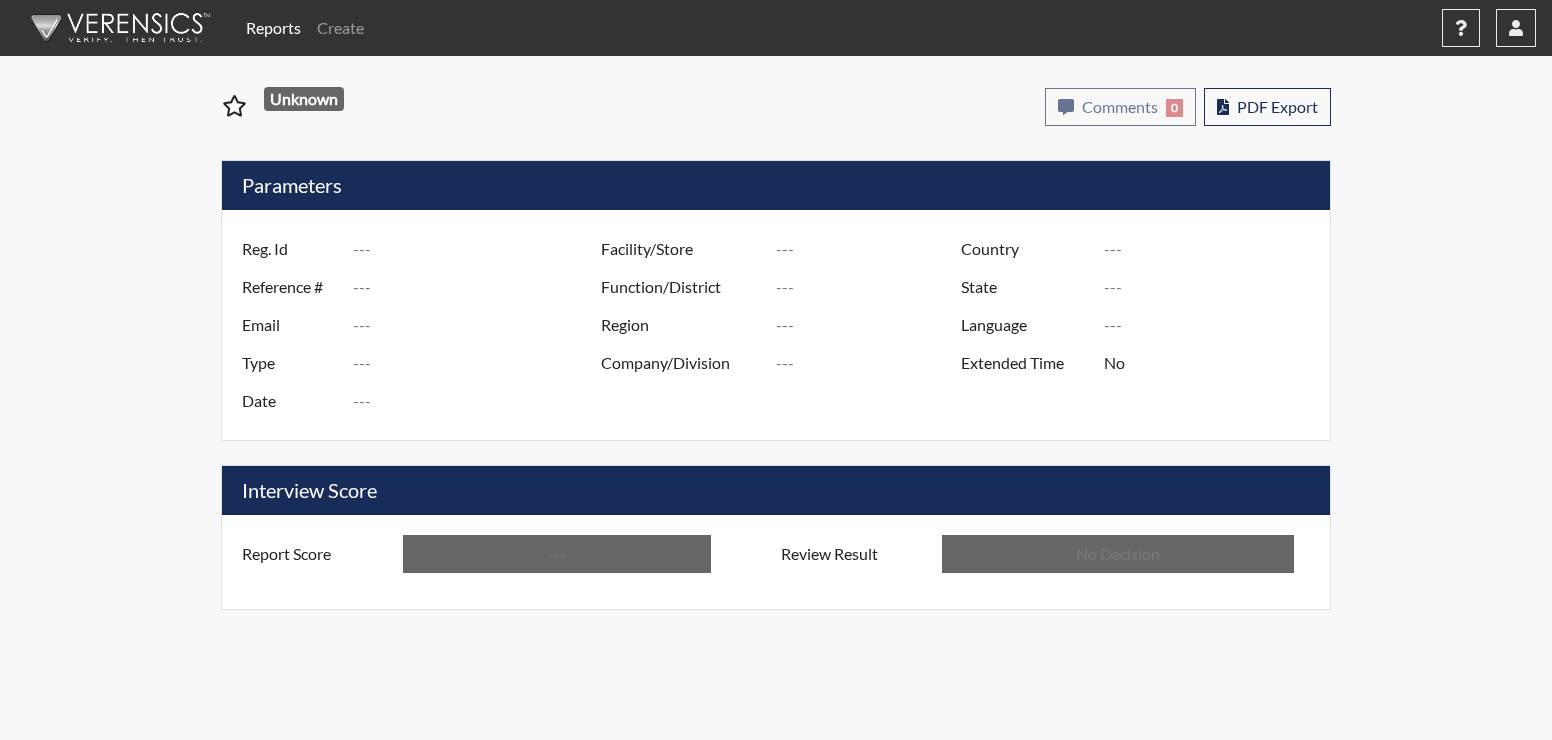 type on "KKF1712" 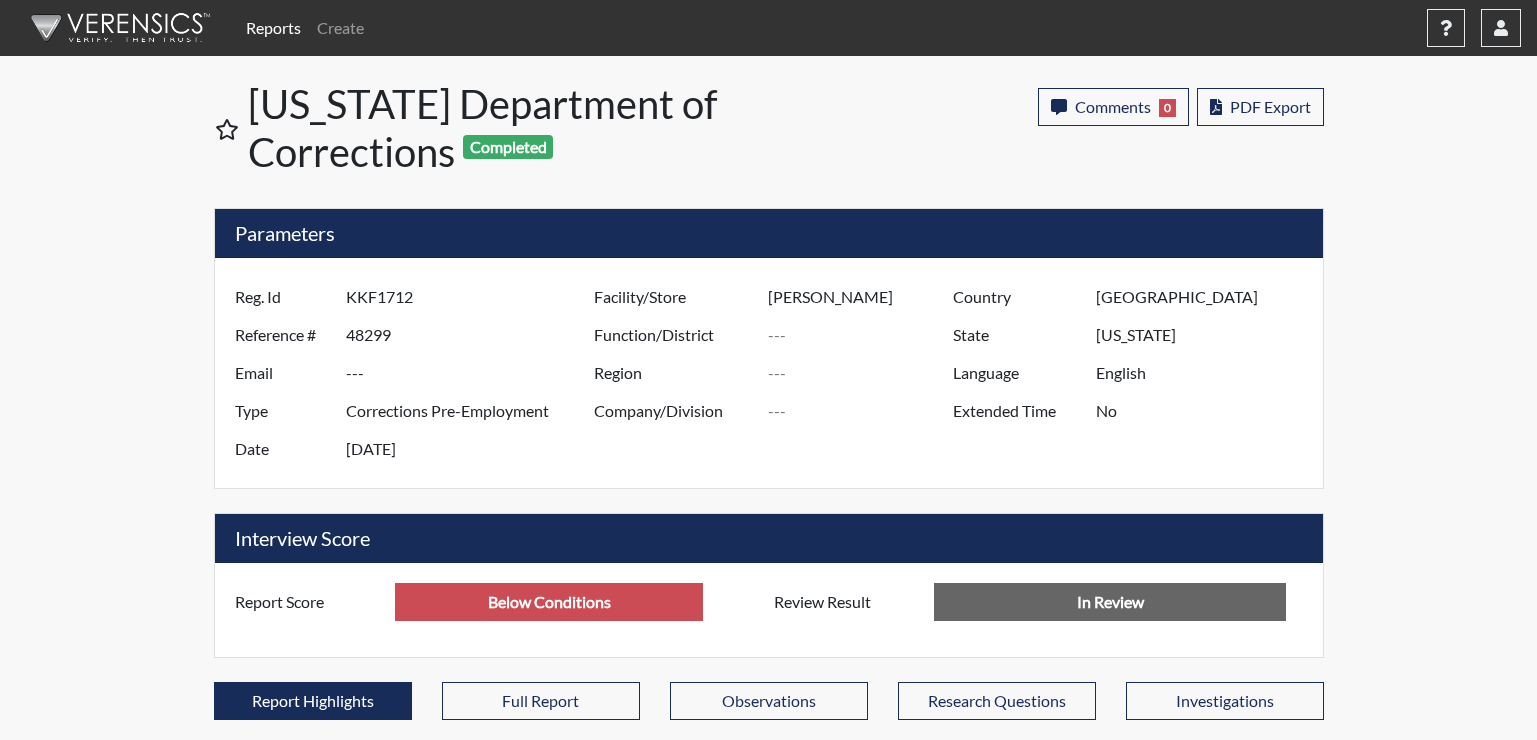 scroll, scrollTop: 999668, scrollLeft: 999169, axis: both 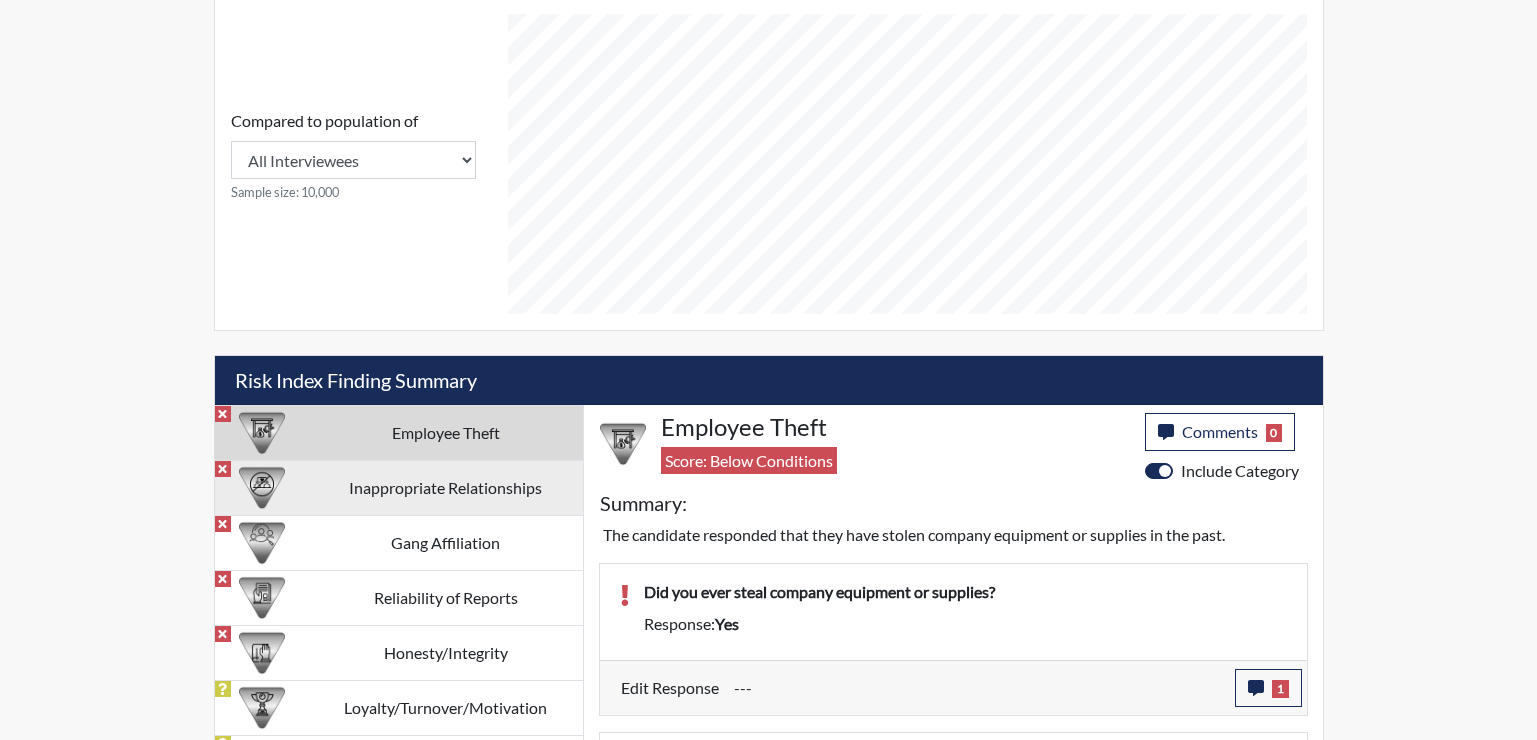 click on "Inappropriate Relationships" at bounding box center [446, 487] 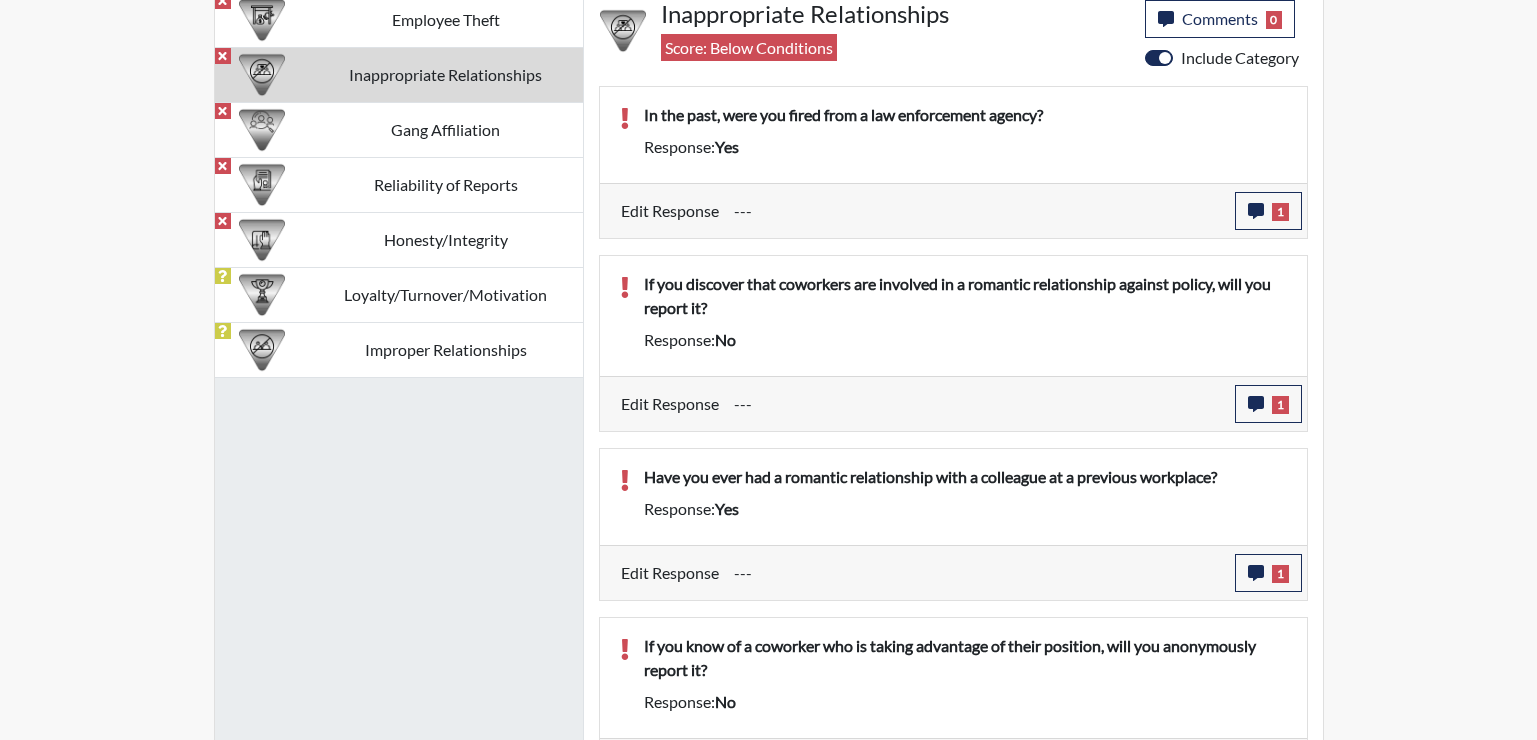 scroll, scrollTop: 1323, scrollLeft: 0, axis: vertical 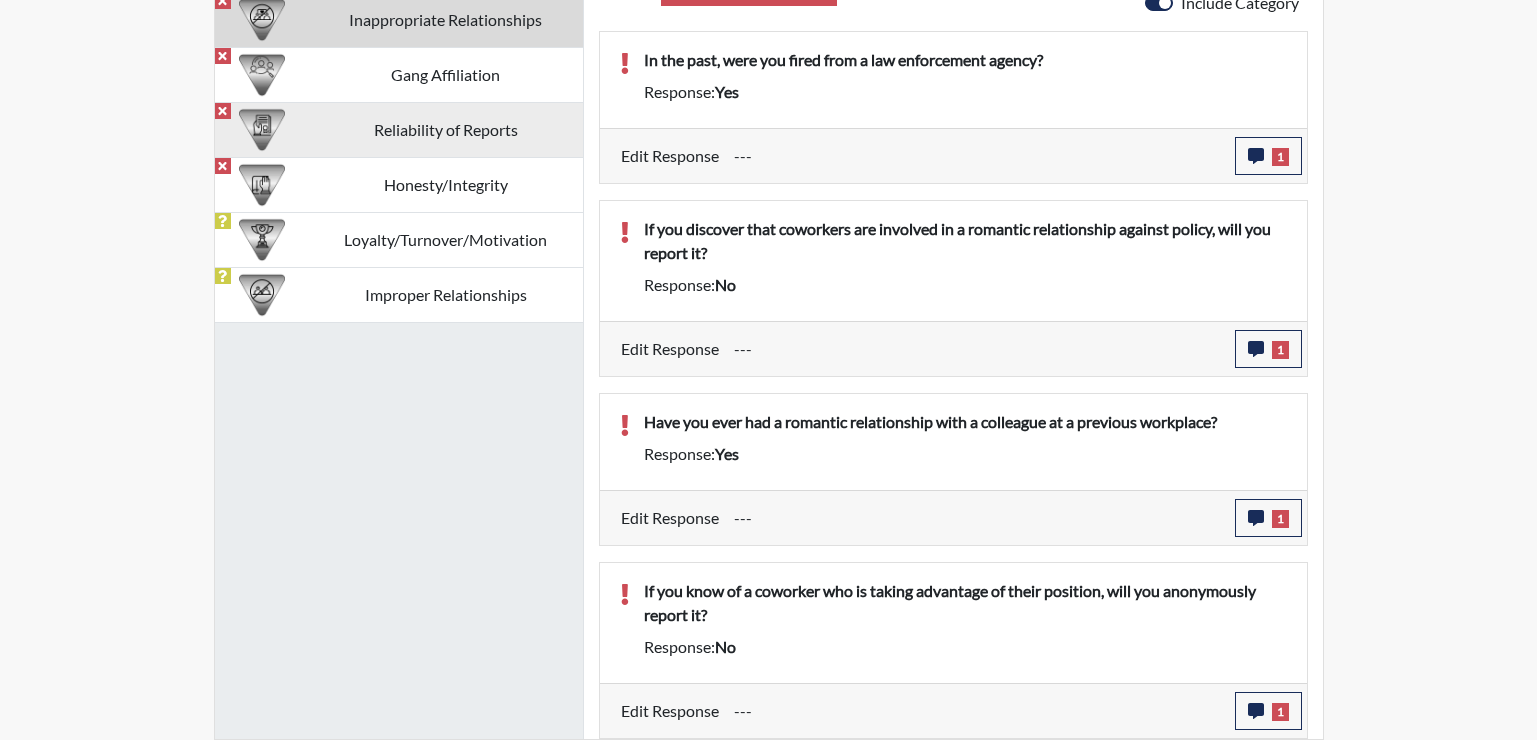 click on "Reliability of Reports" at bounding box center (446, 129) 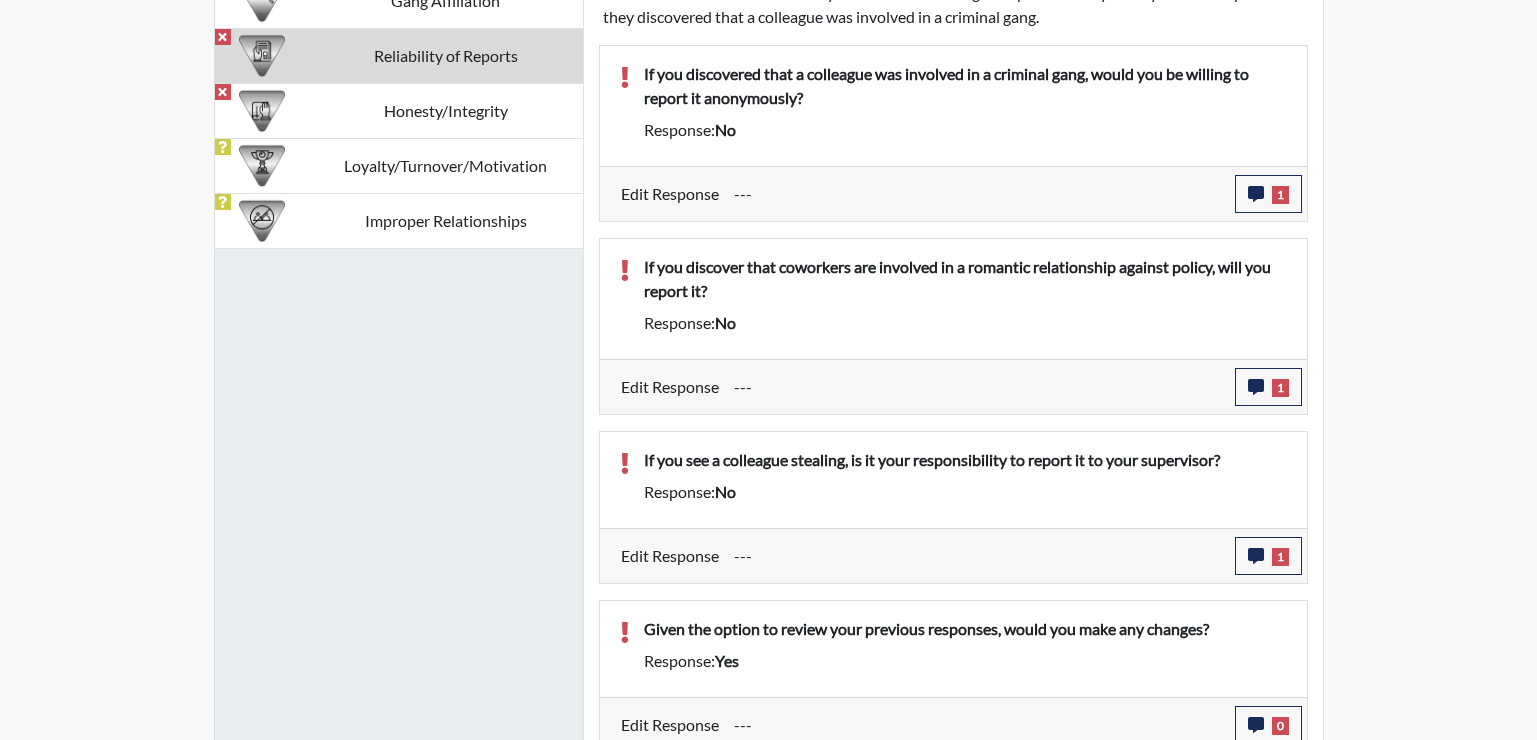 scroll, scrollTop: 1411, scrollLeft: 0, axis: vertical 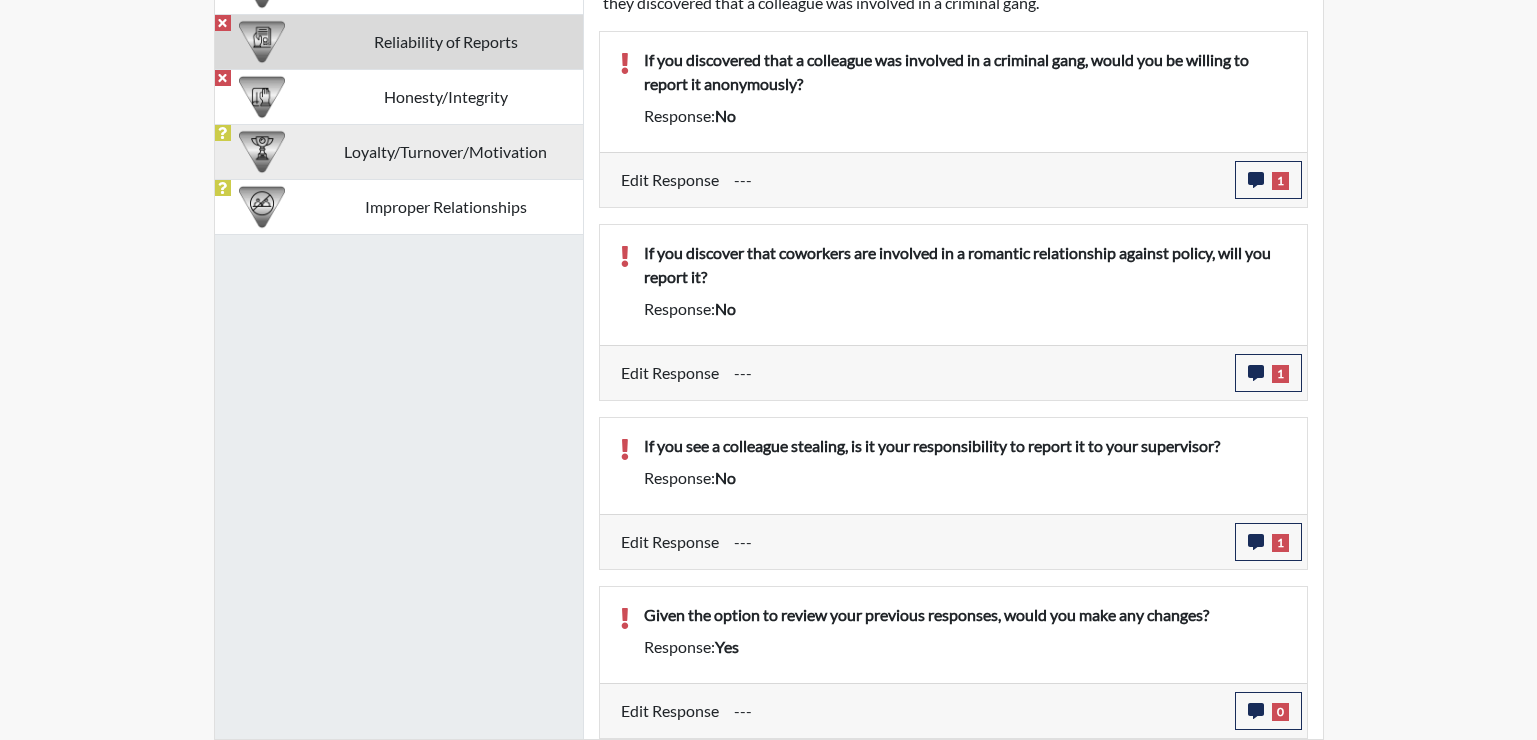click on "Loyalty/Turnover/Motivation" at bounding box center (446, 151) 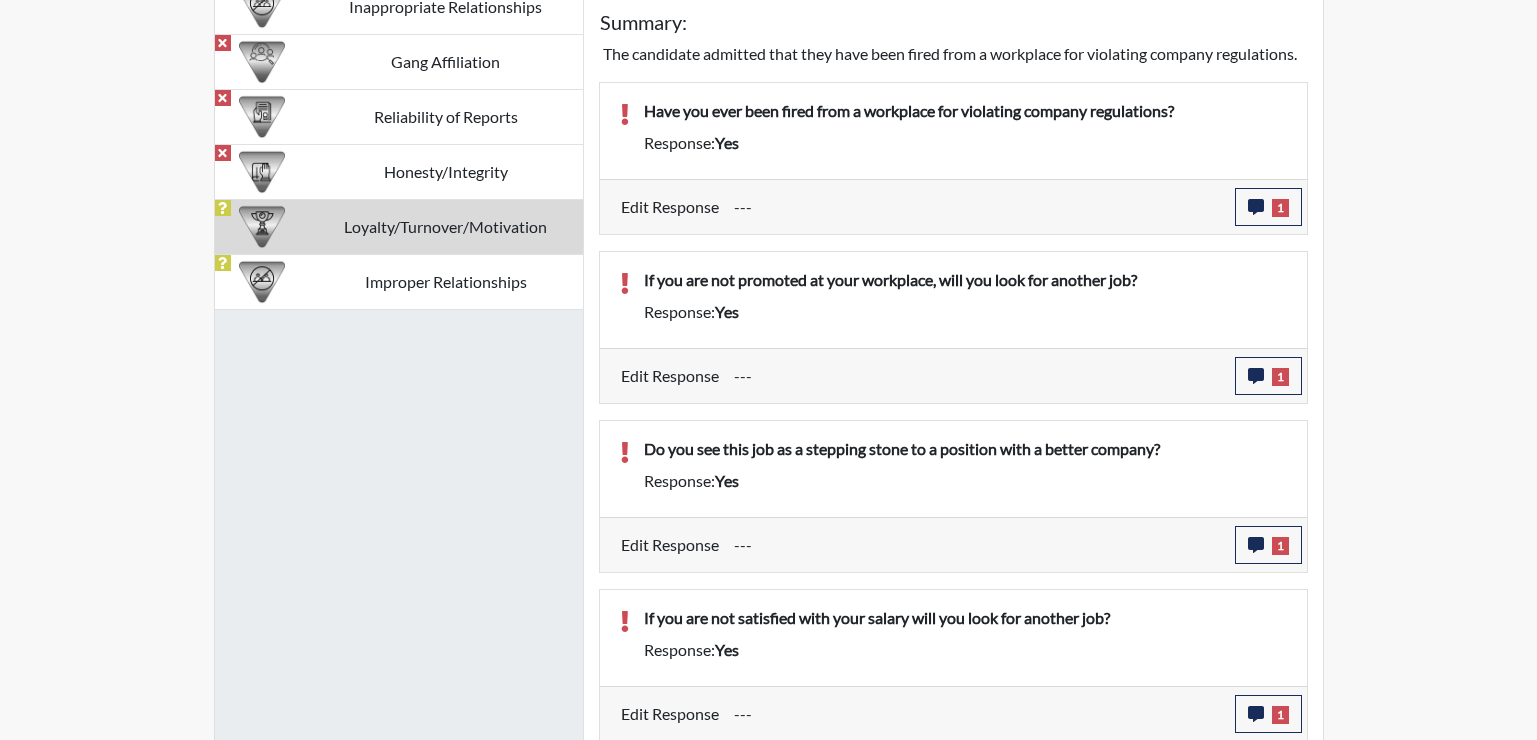scroll, scrollTop: 1363, scrollLeft: 0, axis: vertical 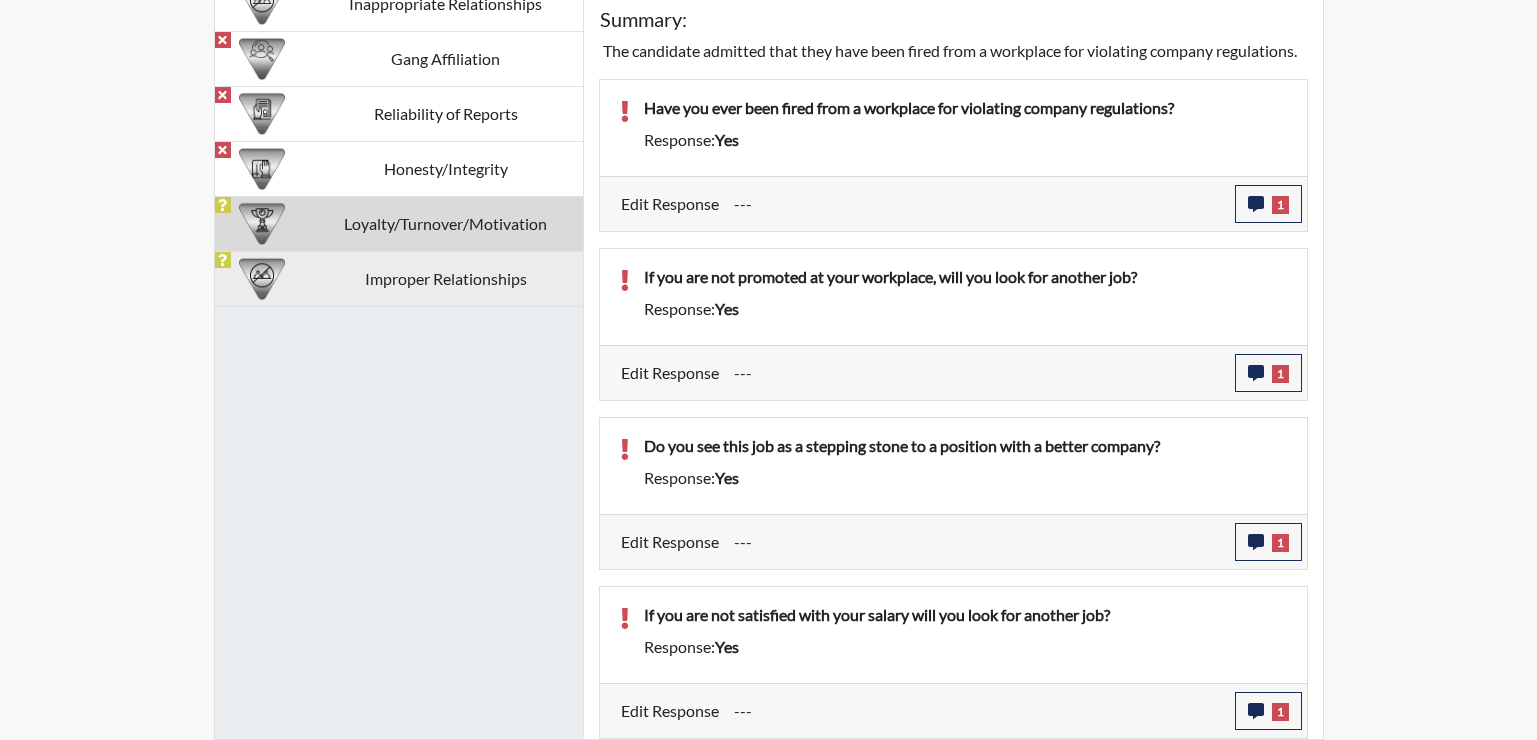 click on "Improper Relationships" at bounding box center (446, 278) 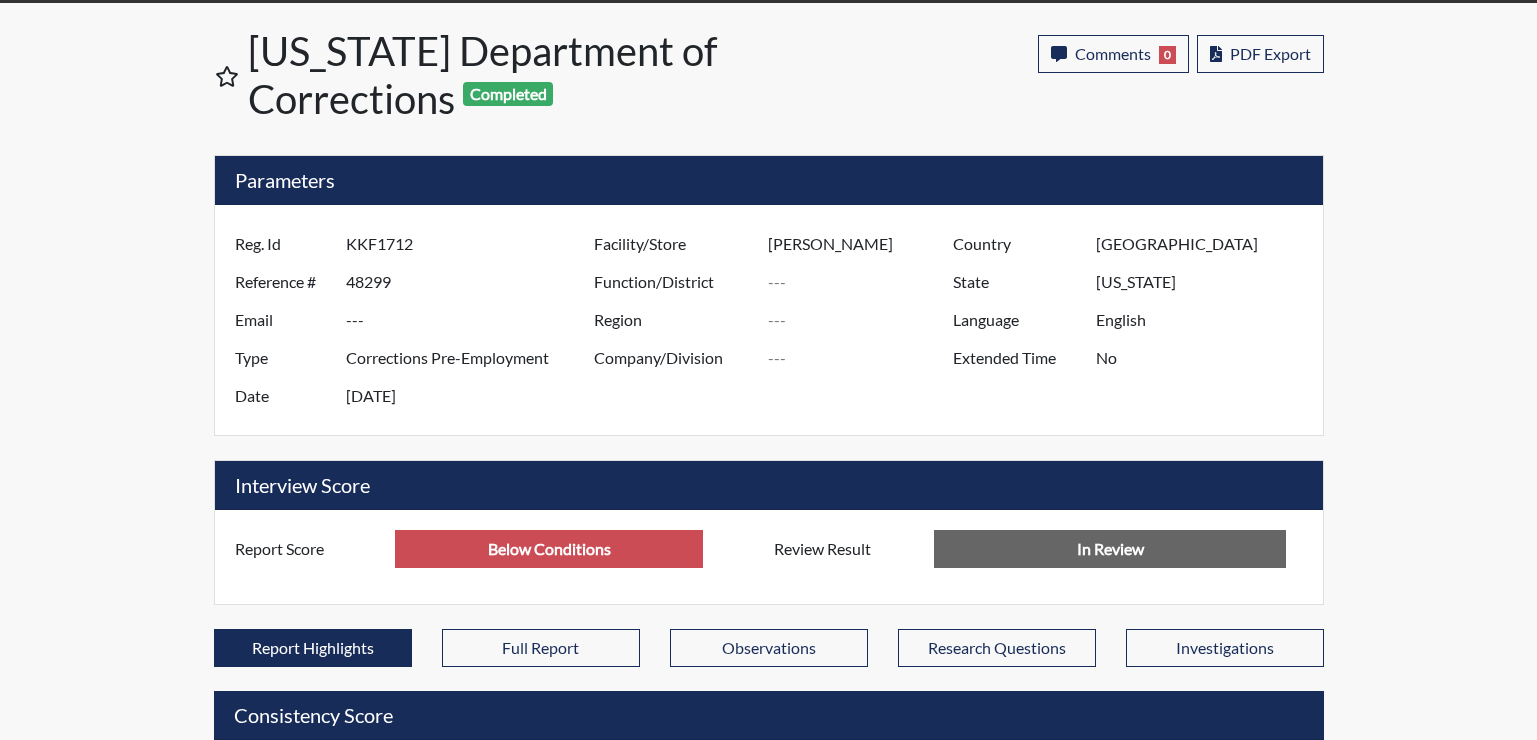 scroll, scrollTop: 0, scrollLeft: 0, axis: both 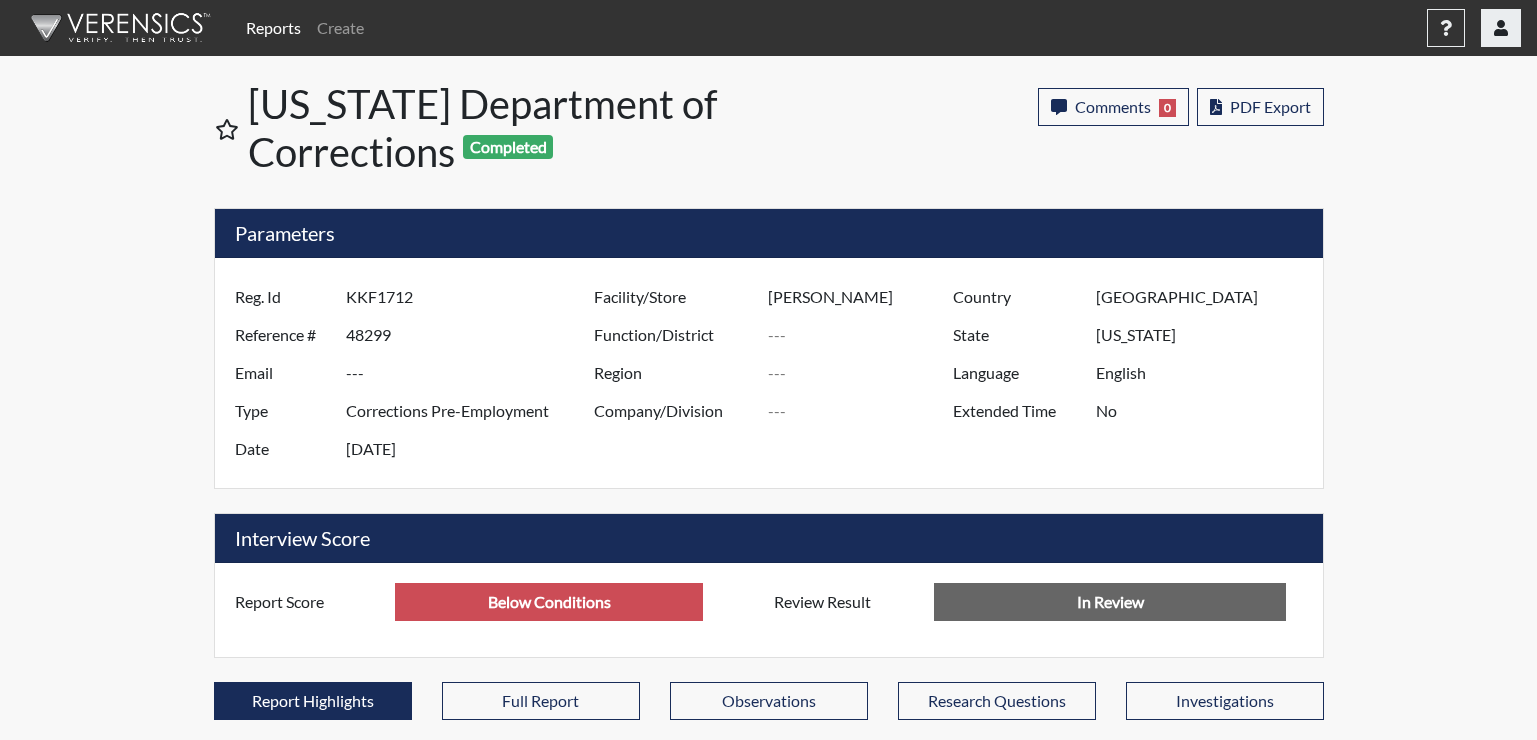 click 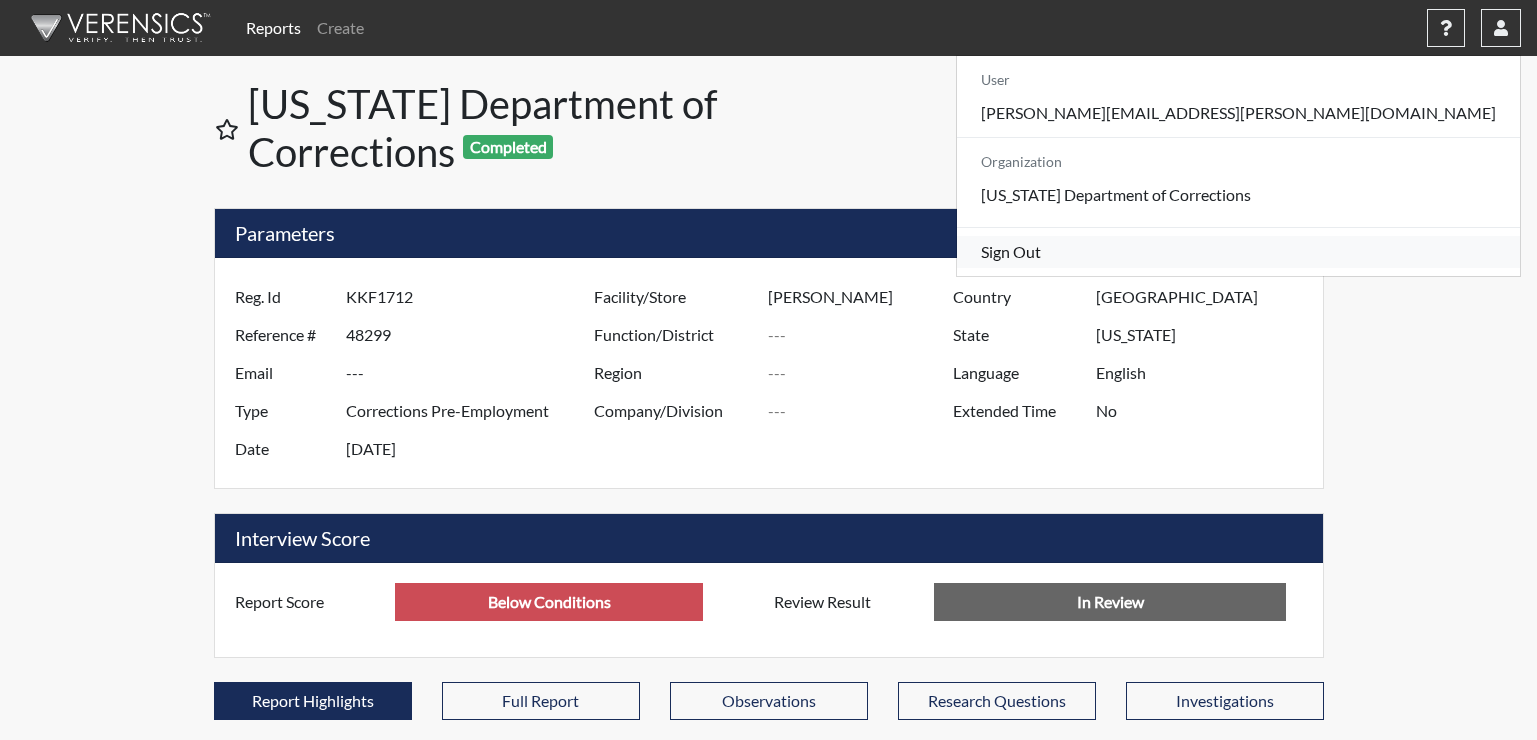 click on "Sign Out" at bounding box center (1238, 252) 